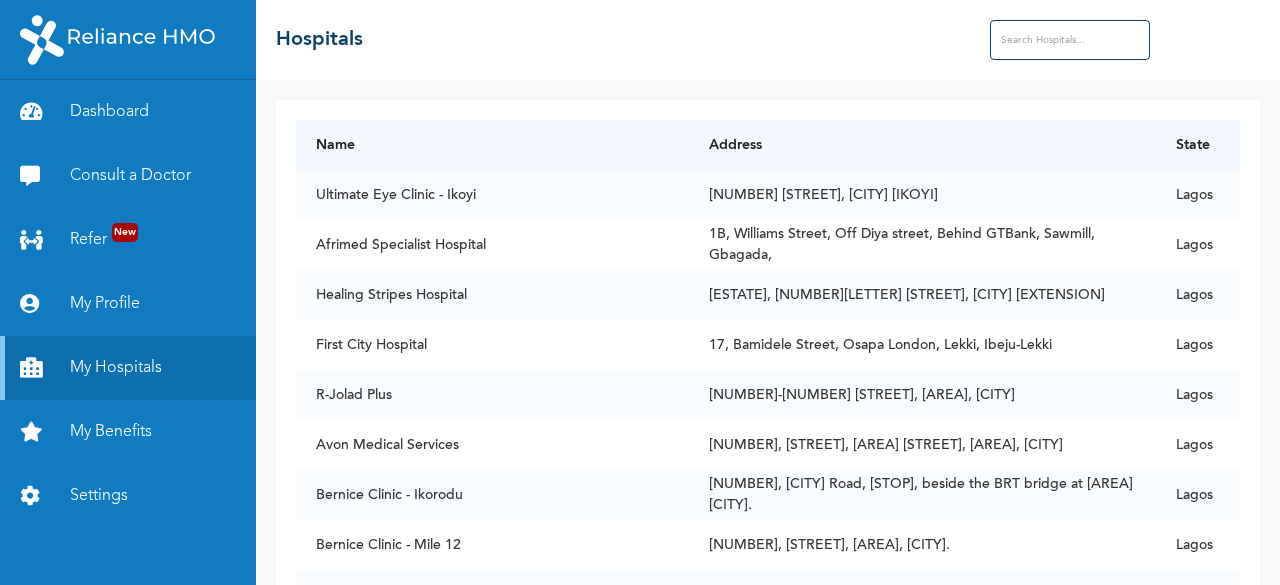 scroll, scrollTop: 0, scrollLeft: 0, axis: both 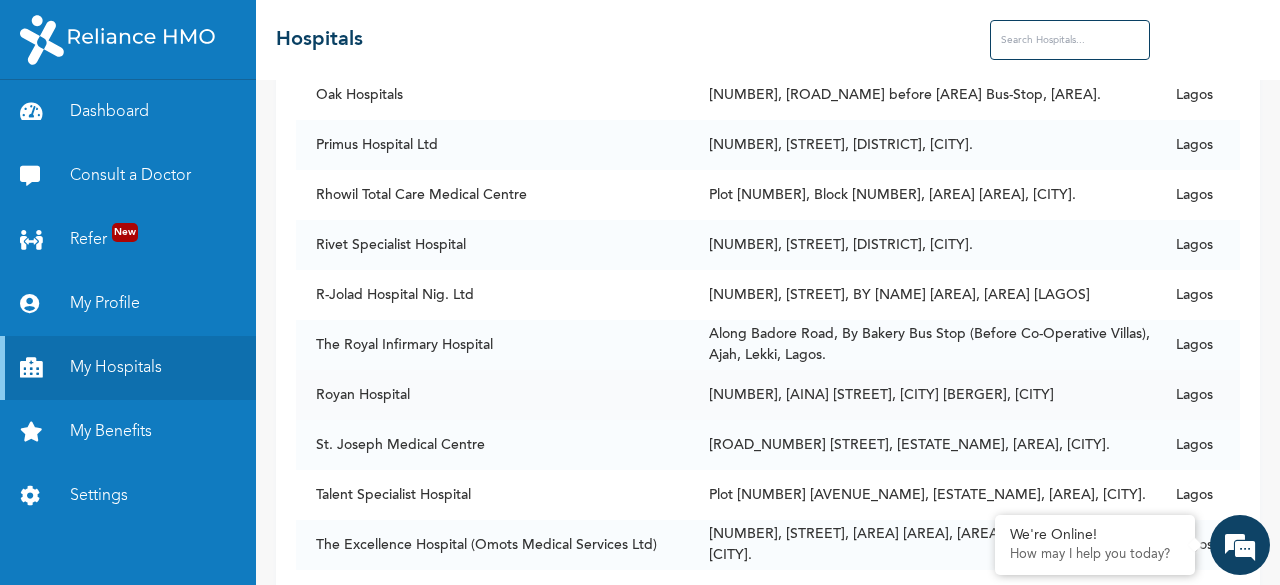 click on "Lagos" at bounding box center [1198, 395] 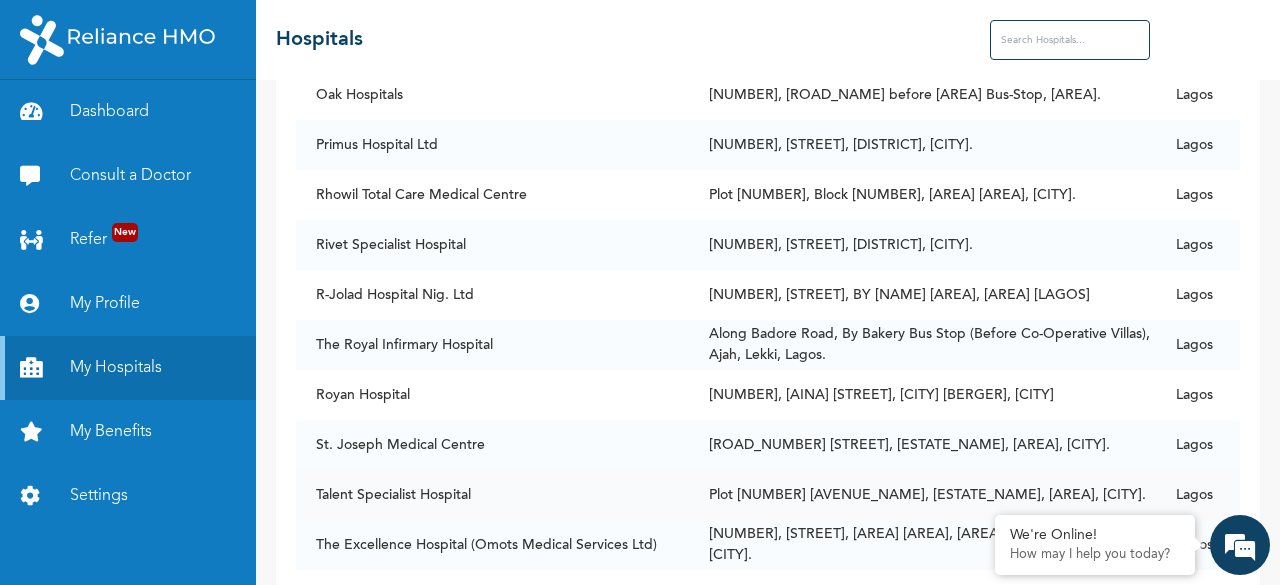 click on "Talent Specialist Hospital" at bounding box center (492, 495) 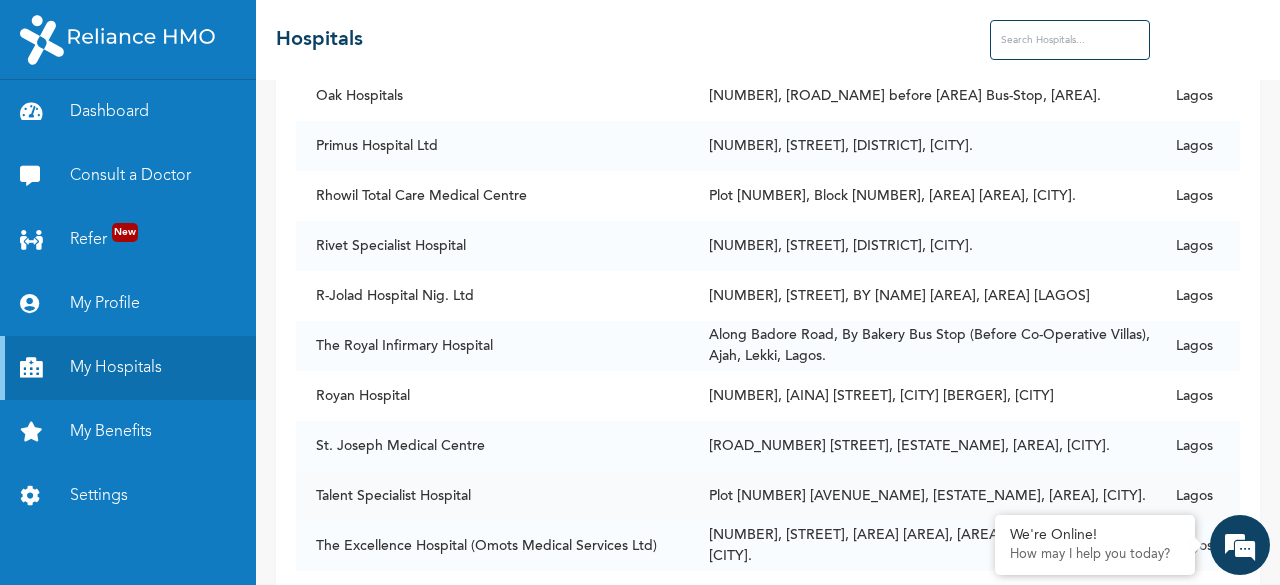 scroll, scrollTop: 2250, scrollLeft: 0, axis: vertical 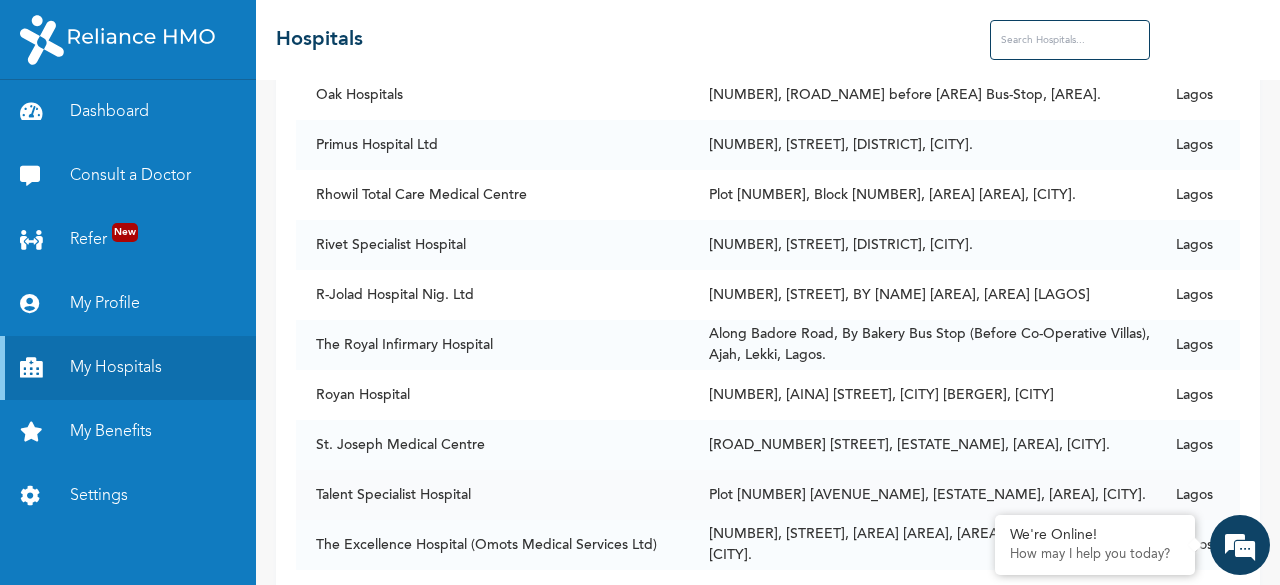 click on "Talent Specialist Hospital" at bounding box center (492, 495) 